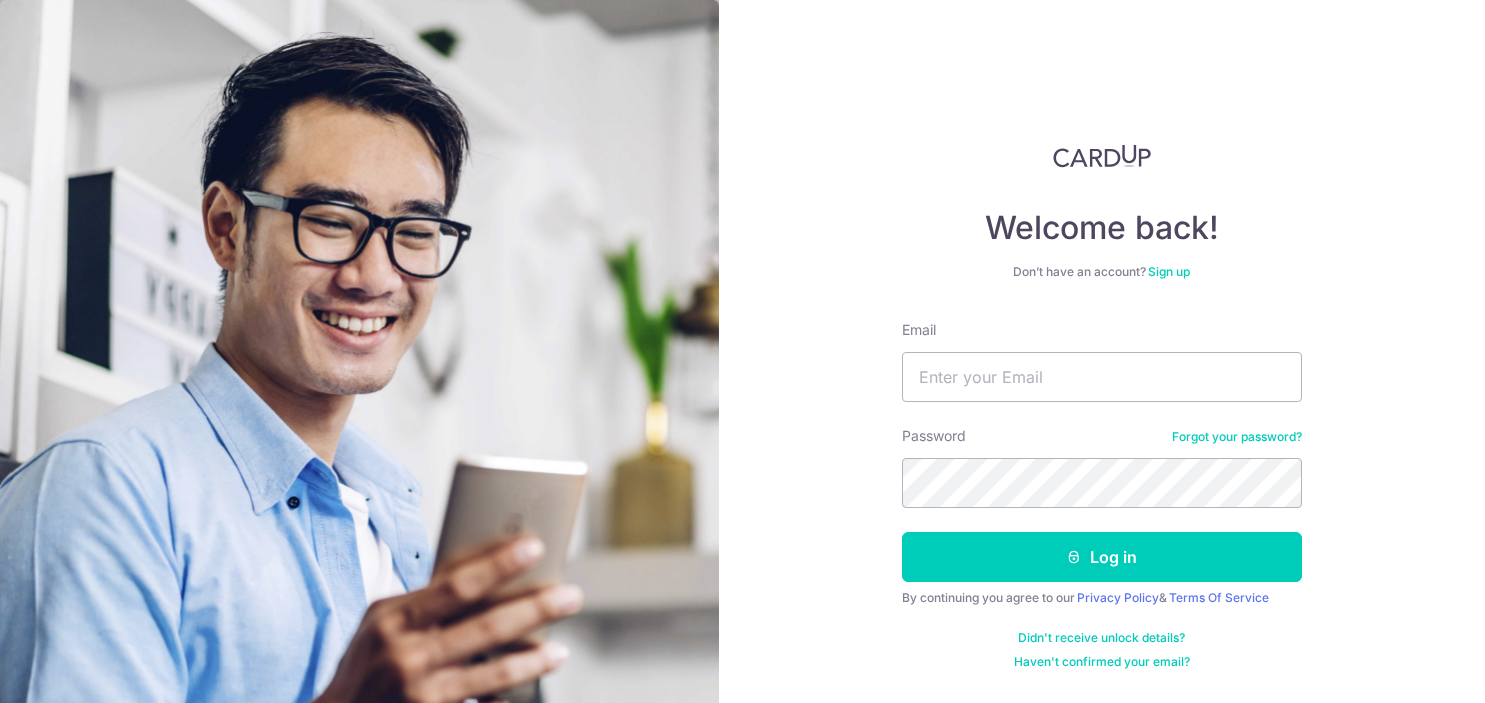 scroll, scrollTop: 0, scrollLeft: 0, axis: both 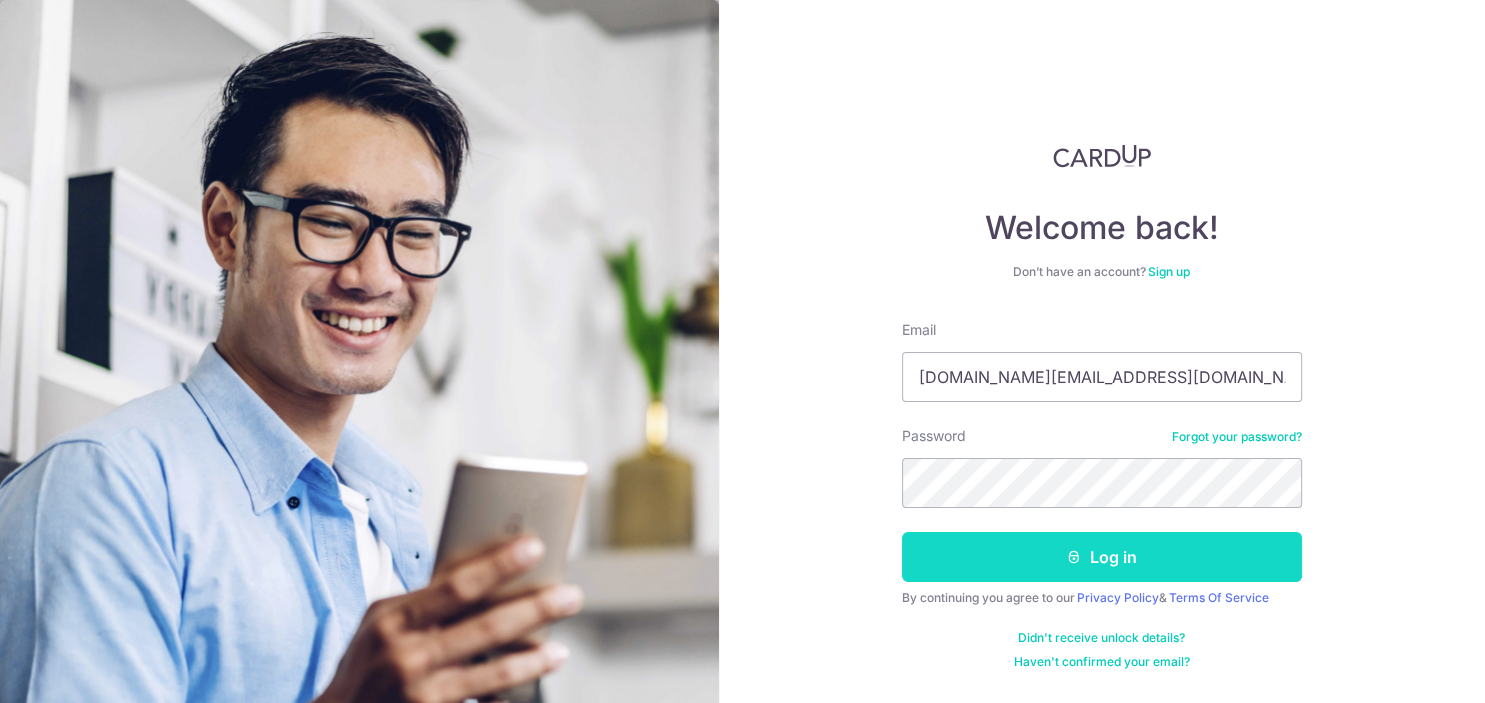 type on "[DOMAIN_NAME][EMAIL_ADDRESS][DOMAIN_NAME]" 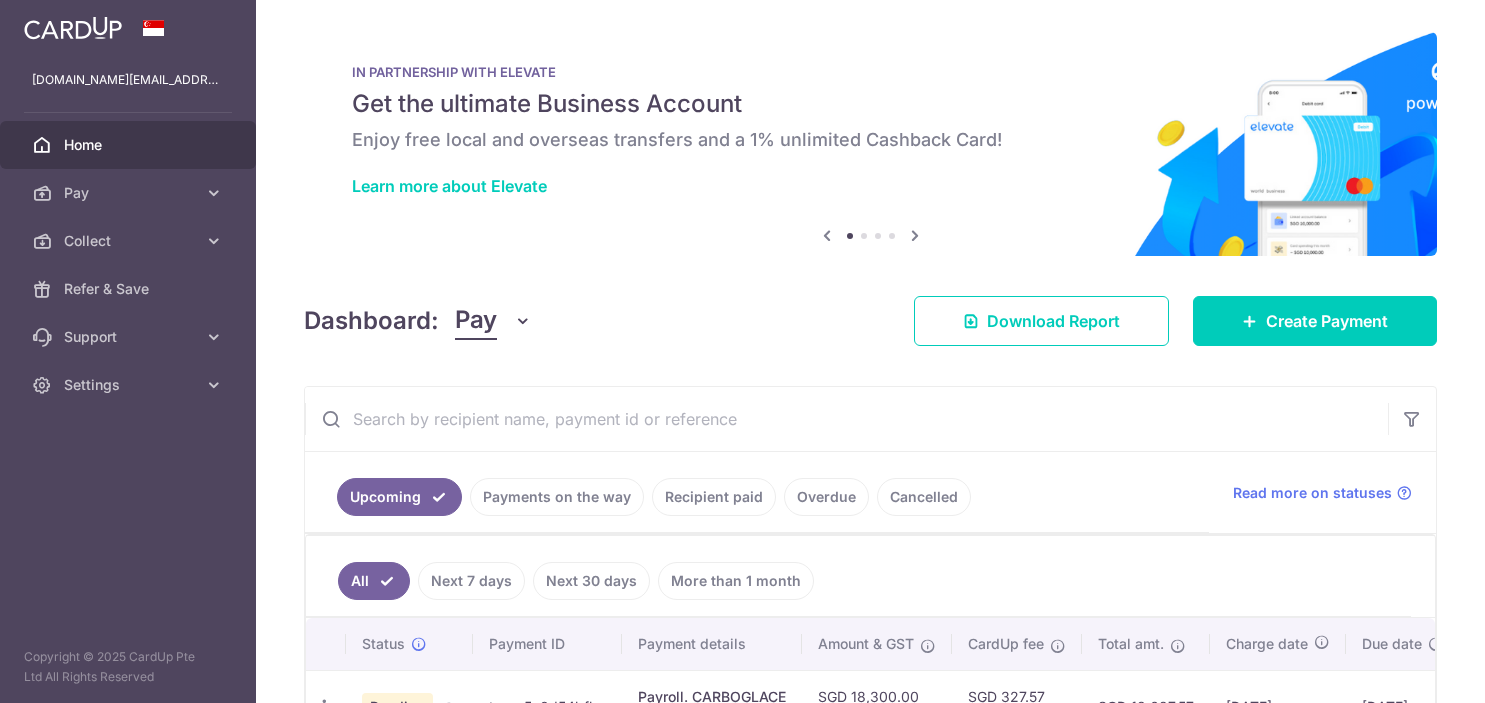 scroll, scrollTop: 0, scrollLeft: 0, axis: both 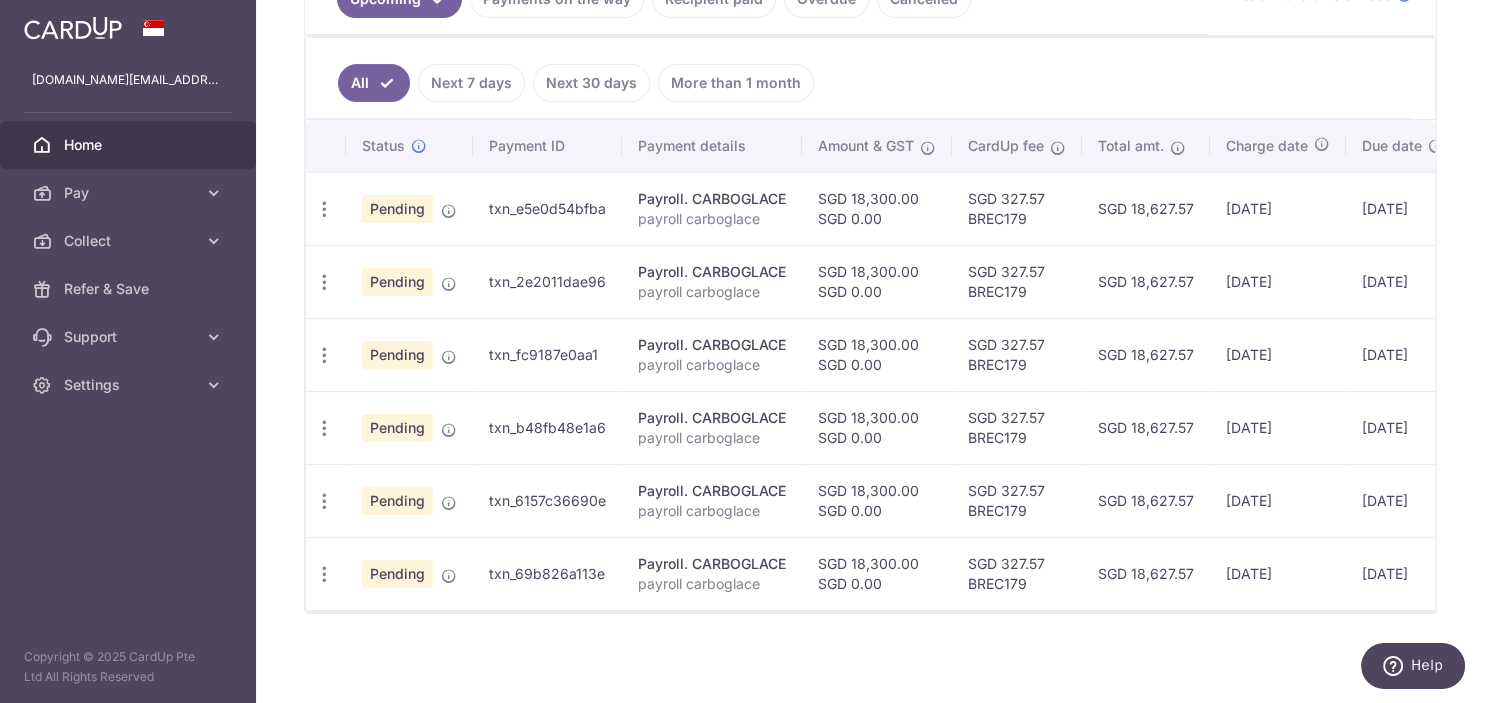 click on "×
Pause Schedule
Pause all future payments in this series
Pause just this one payment
By clicking below, you confirm you are pausing this payment to   on  . Payments can be unpaused at anytime prior to payment taken date.
Confirm
Cancel Schedule
Cancel all future payments in this series
Cancel just this one payment
Confirm
Approve Payment
Recipient Bank Details" at bounding box center [870, 351] 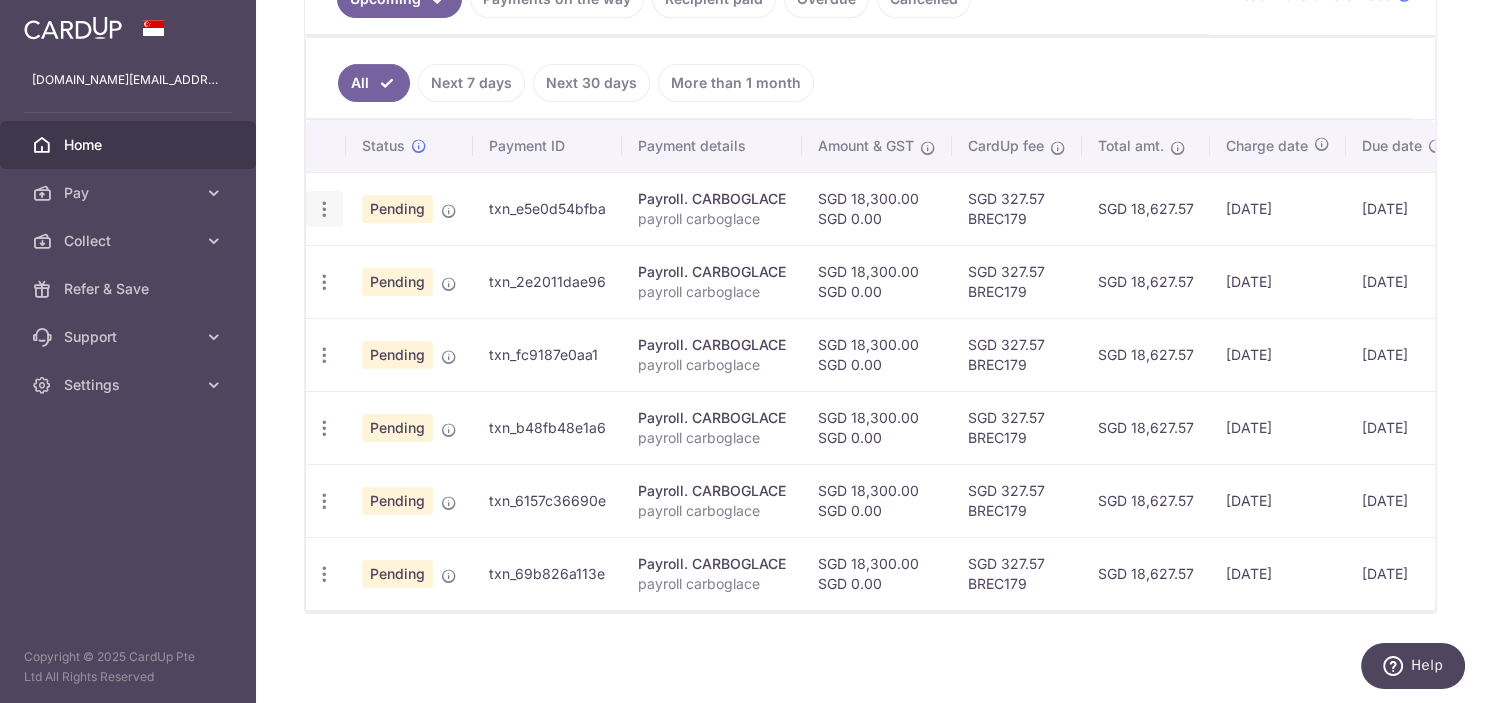 click at bounding box center [324, 209] 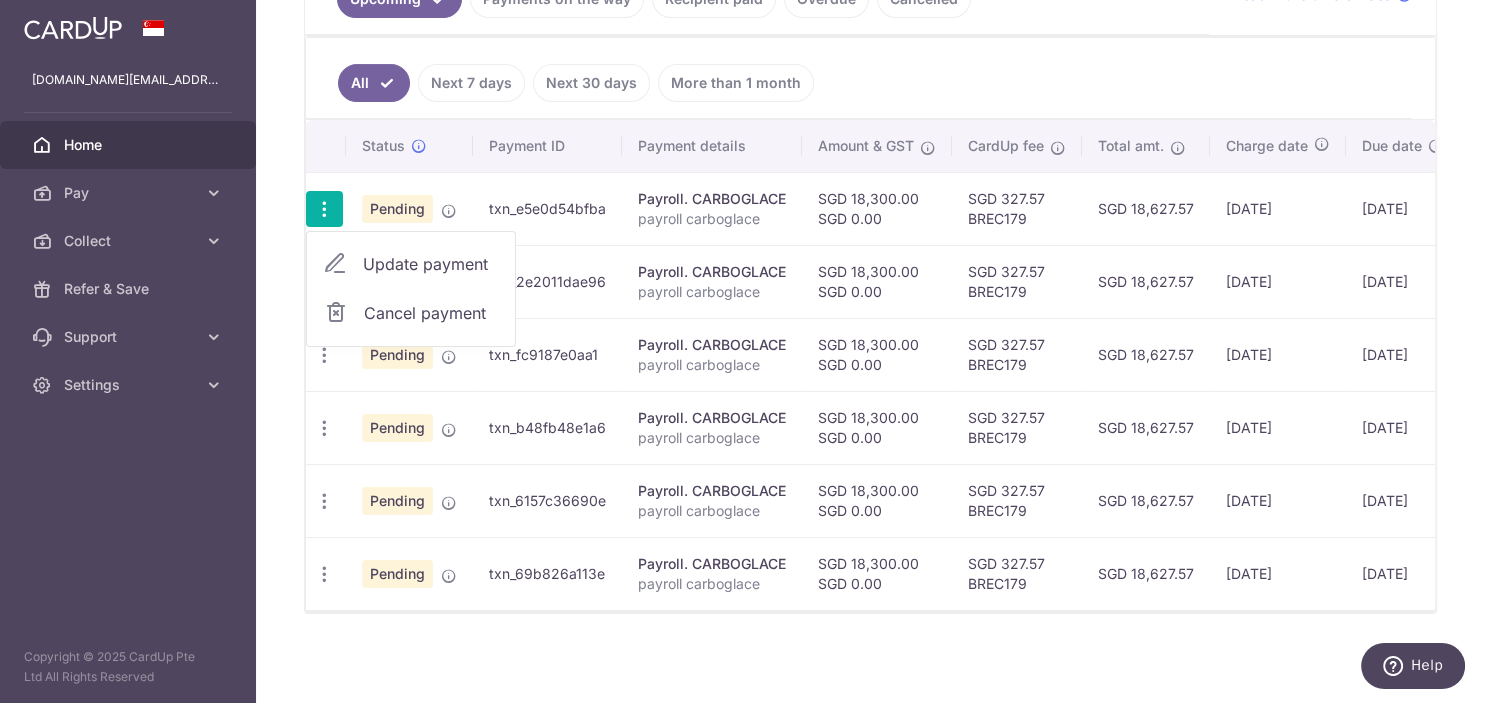 click on "Update payment" at bounding box center (431, 264) 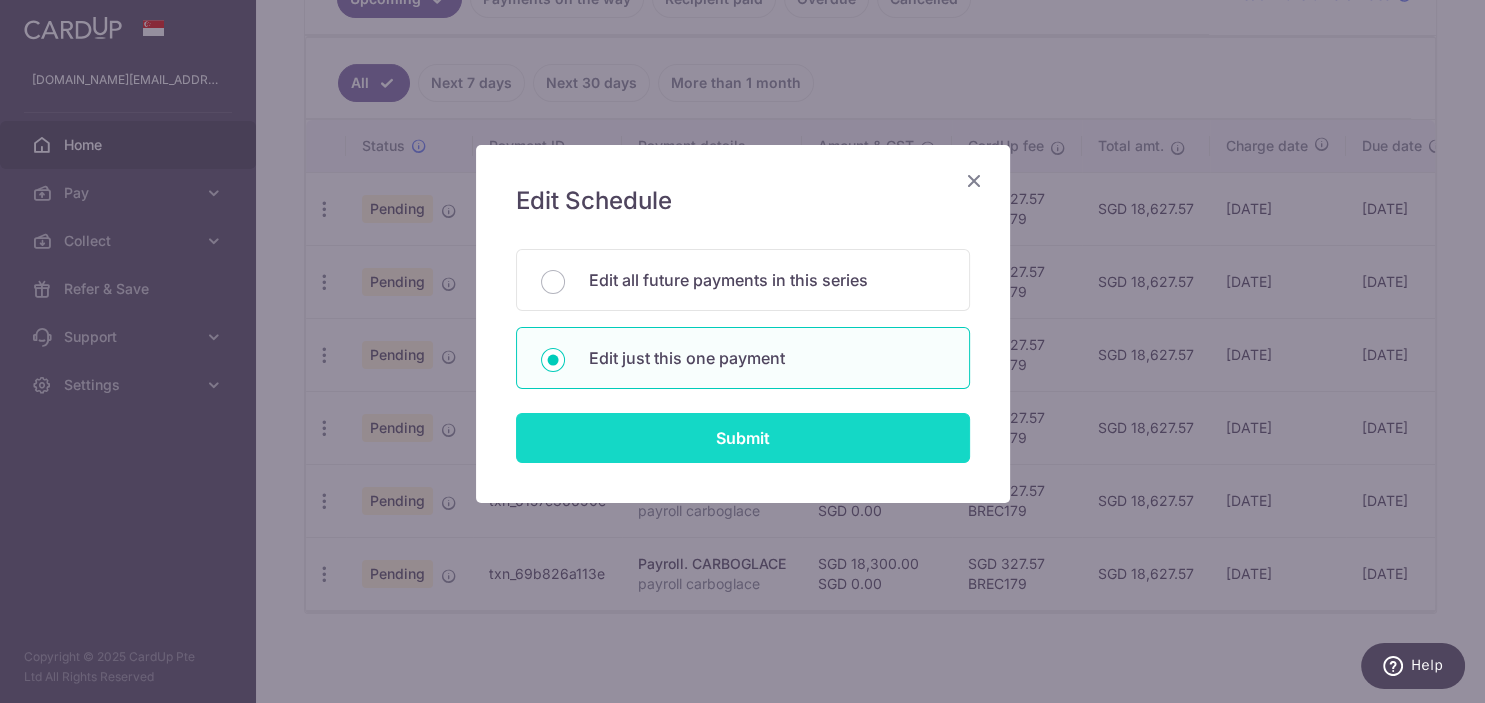 click on "Submit" at bounding box center (743, 438) 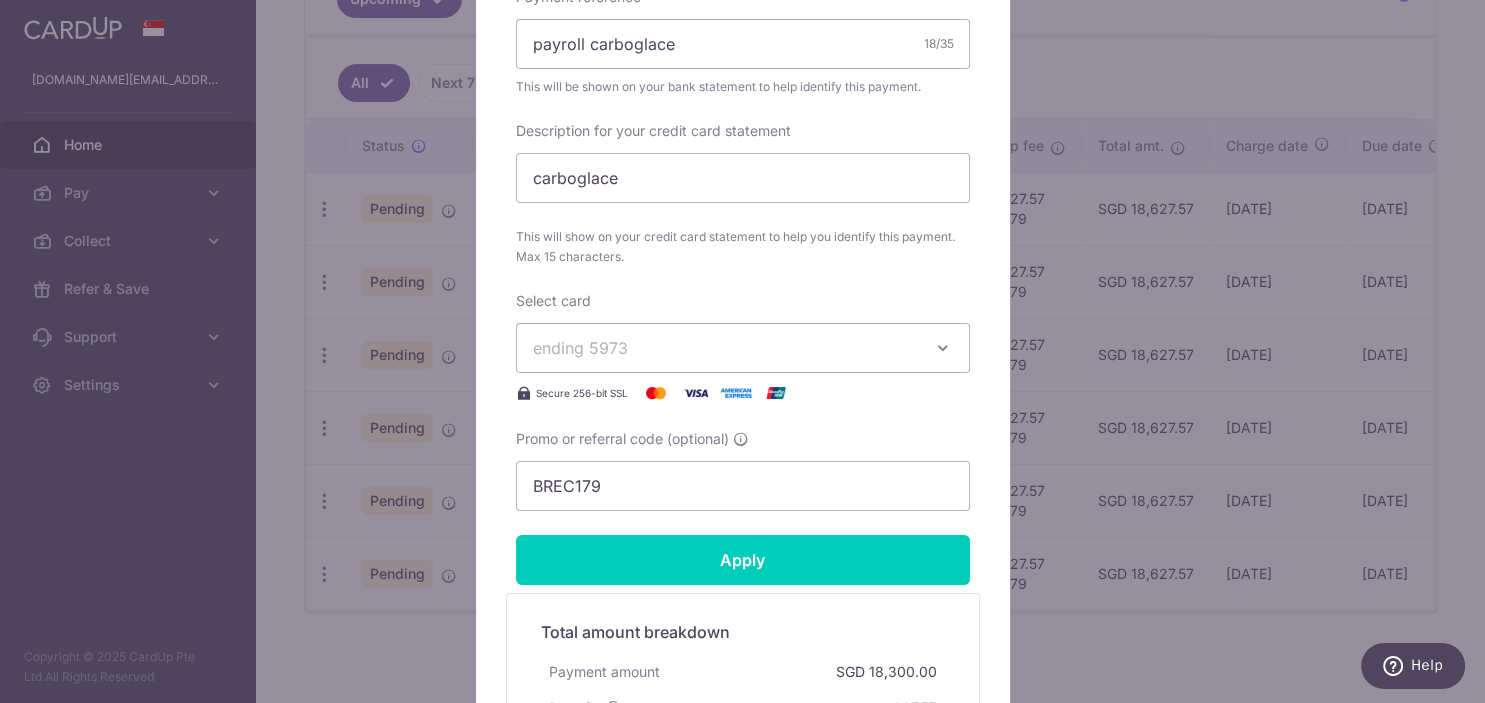 scroll, scrollTop: 1008, scrollLeft: 0, axis: vertical 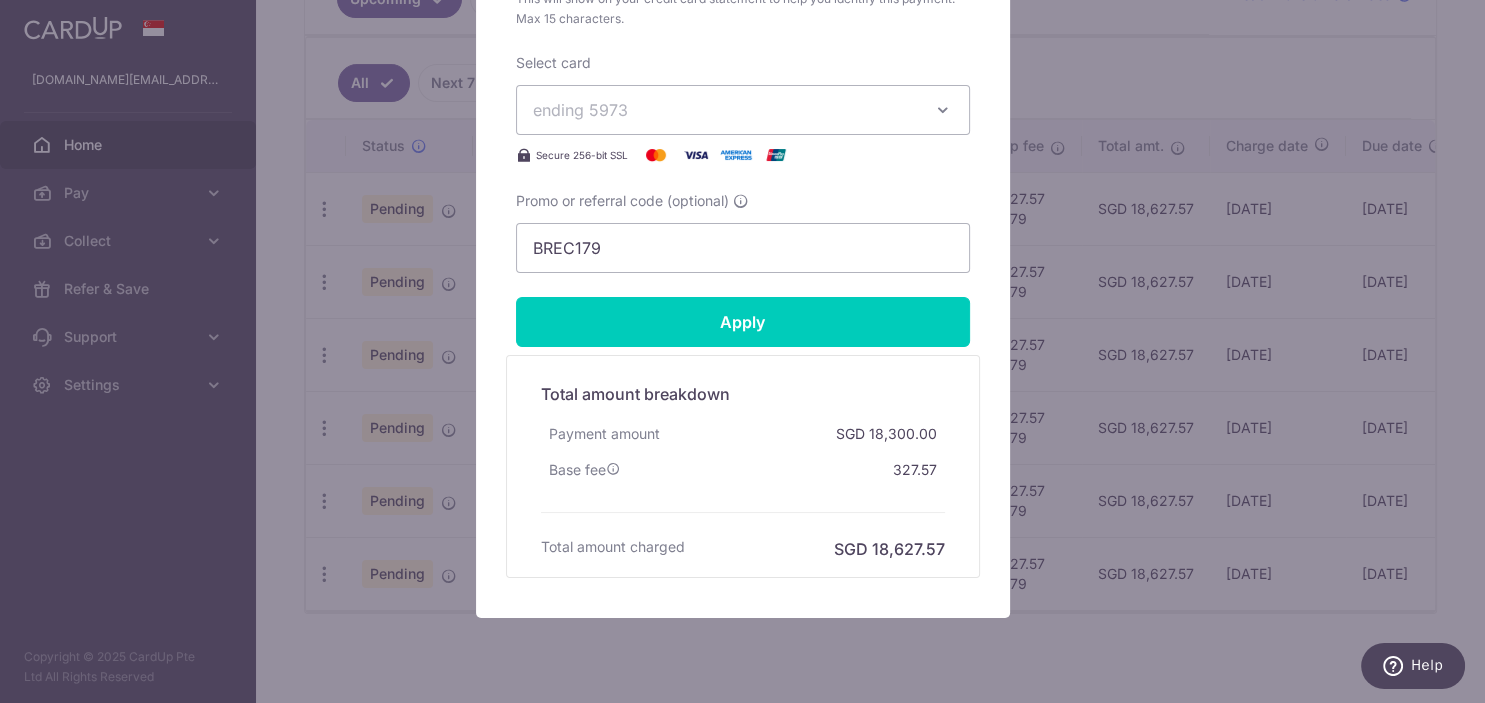click on "ending 5973" at bounding box center [725, 110] 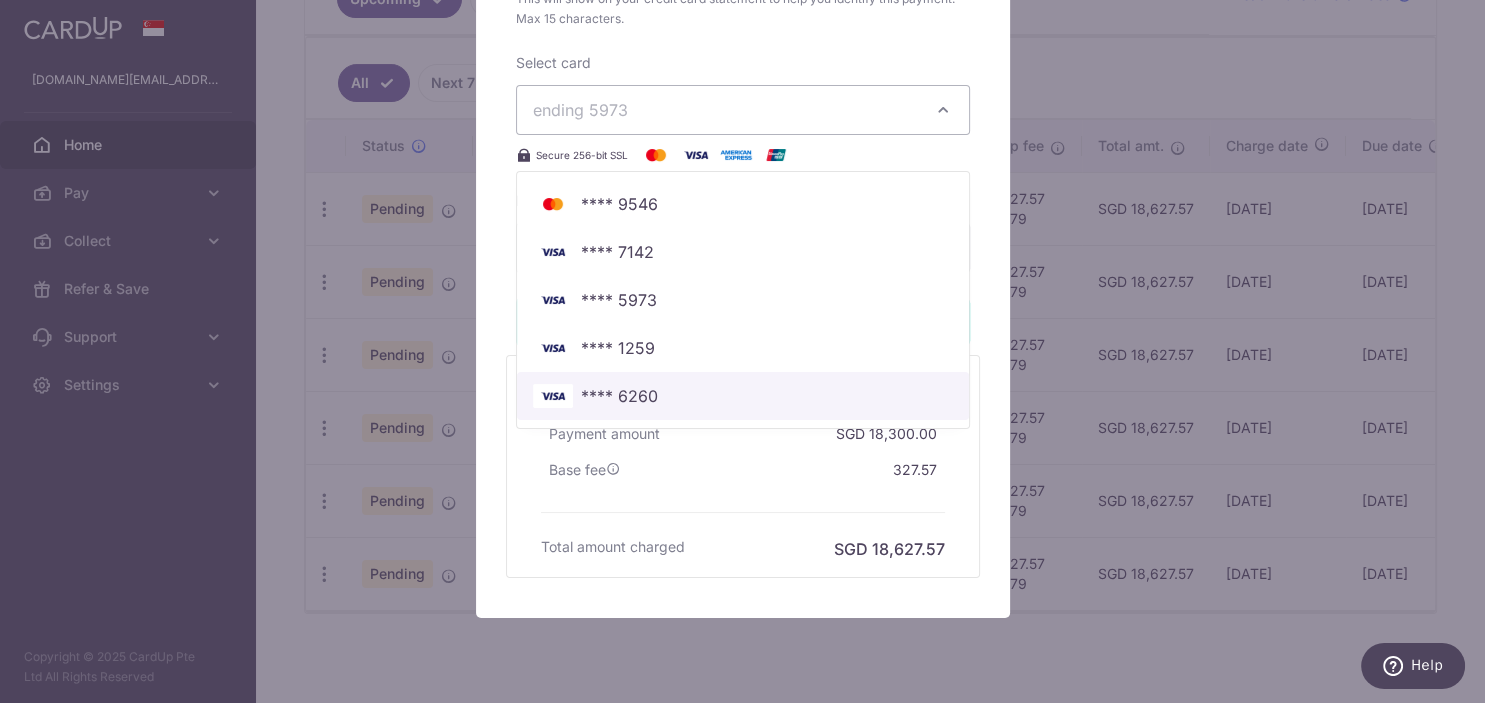 click on "**** 6260" at bounding box center (619, 396) 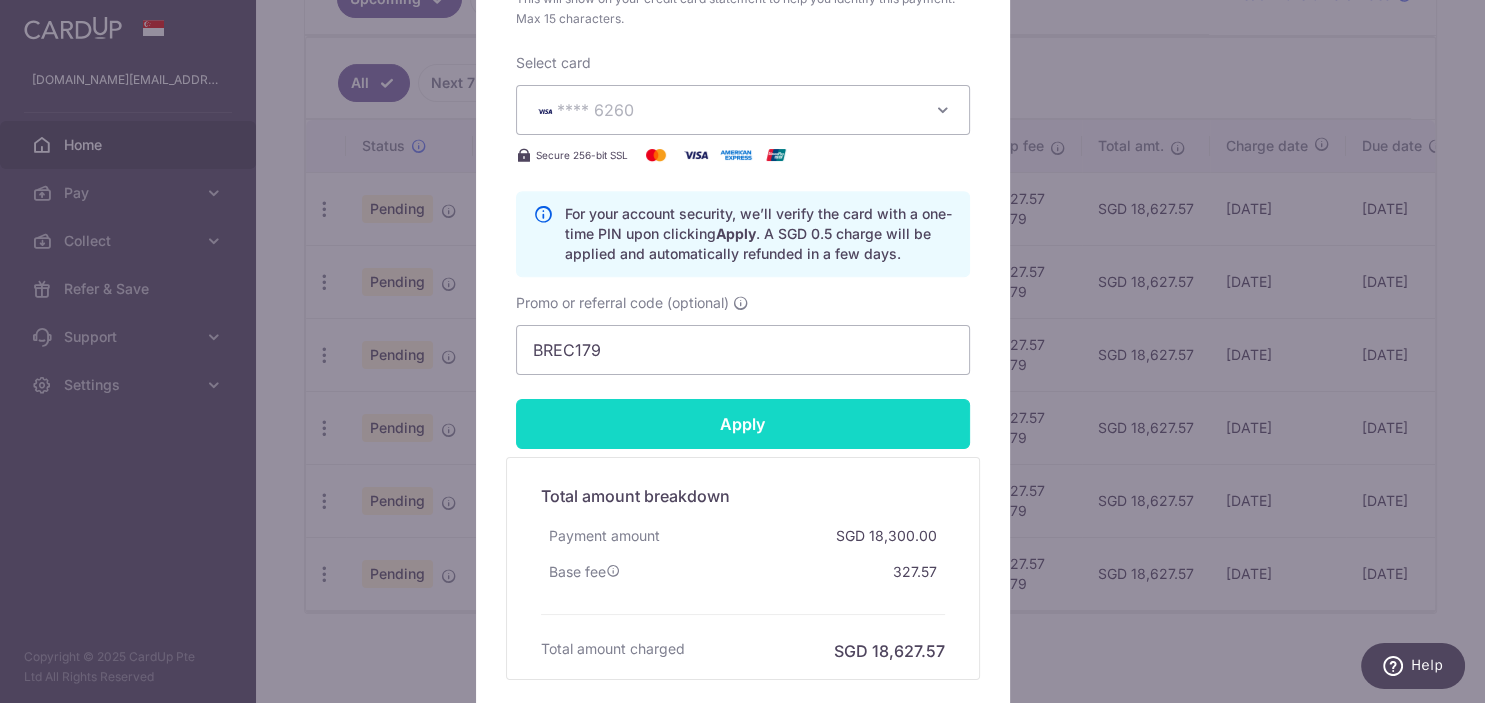 click on "Apply" at bounding box center [743, 424] 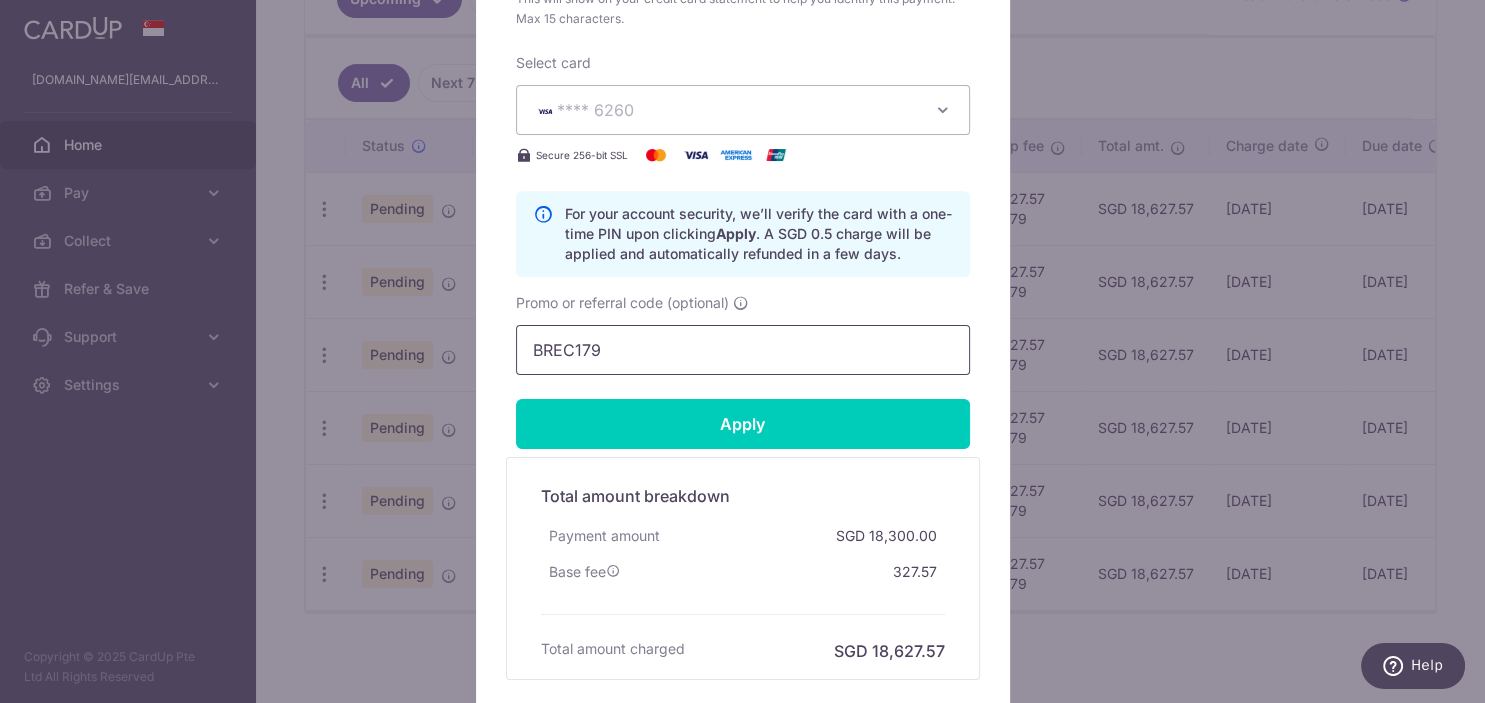 type on "Successfully Applied" 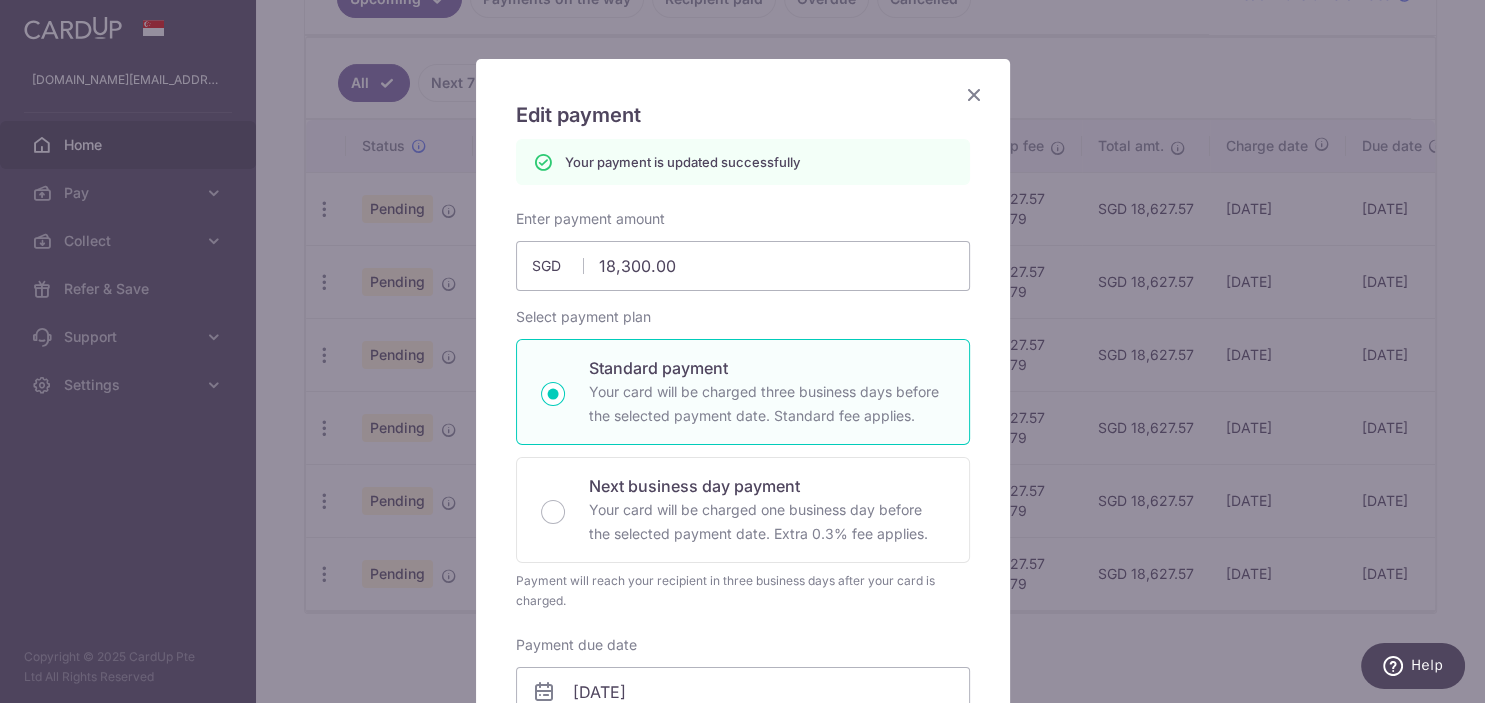scroll, scrollTop: 101, scrollLeft: 0, axis: vertical 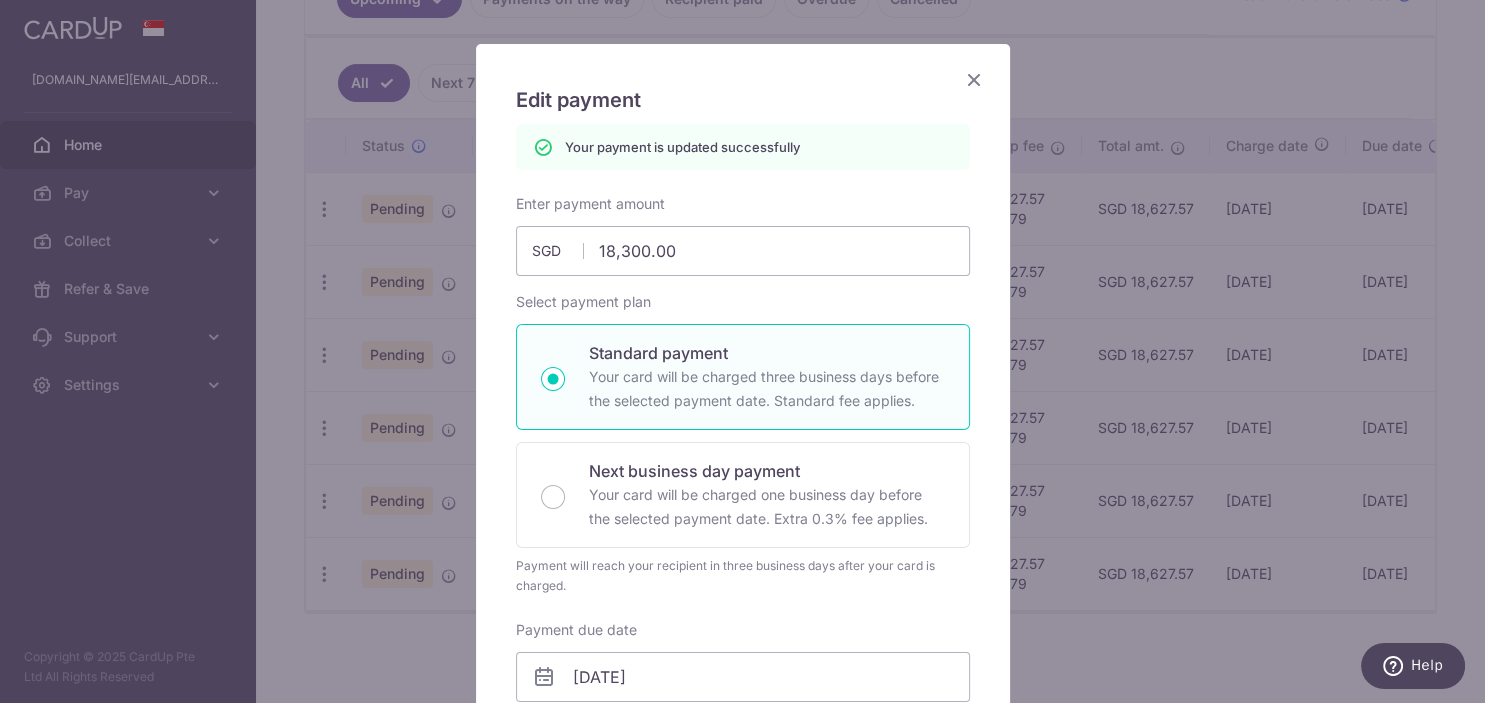 click at bounding box center [974, 79] 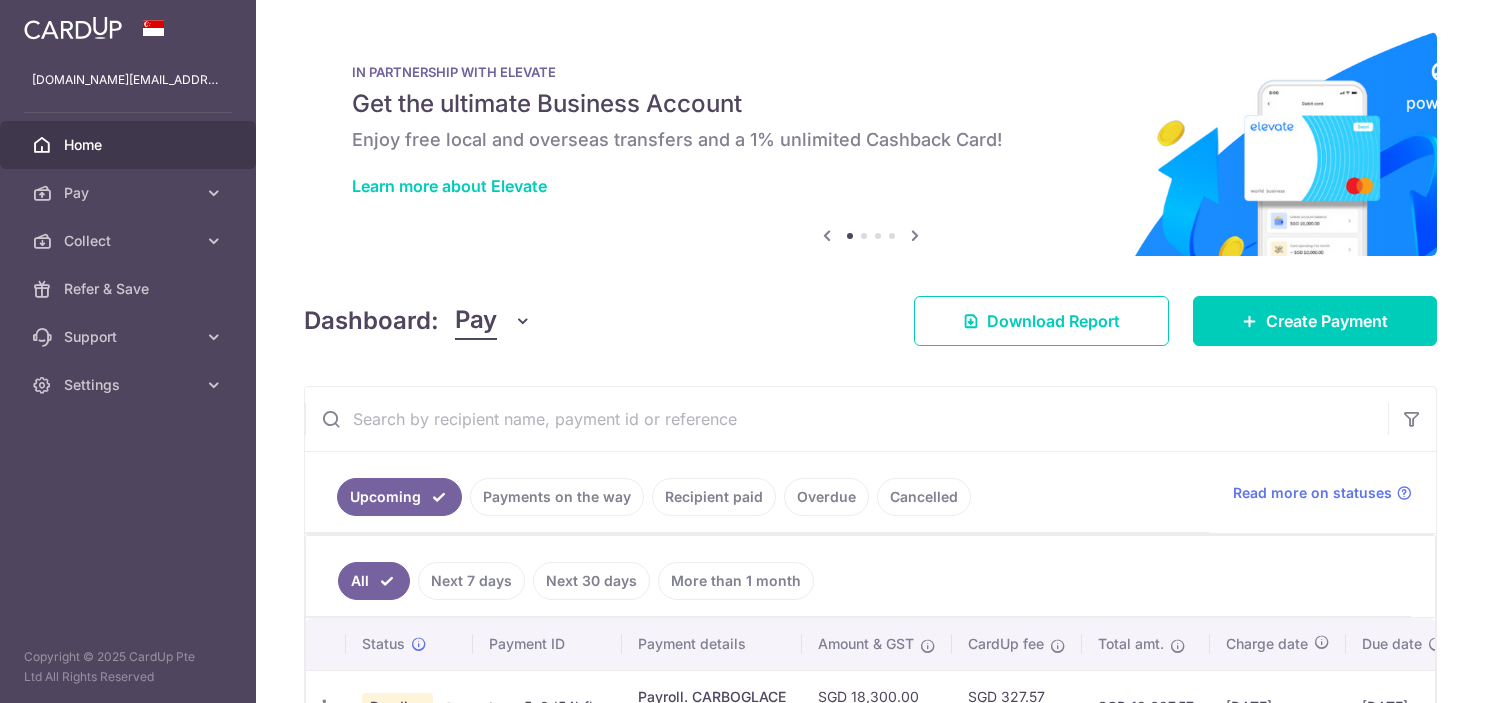 scroll, scrollTop: 0, scrollLeft: 0, axis: both 